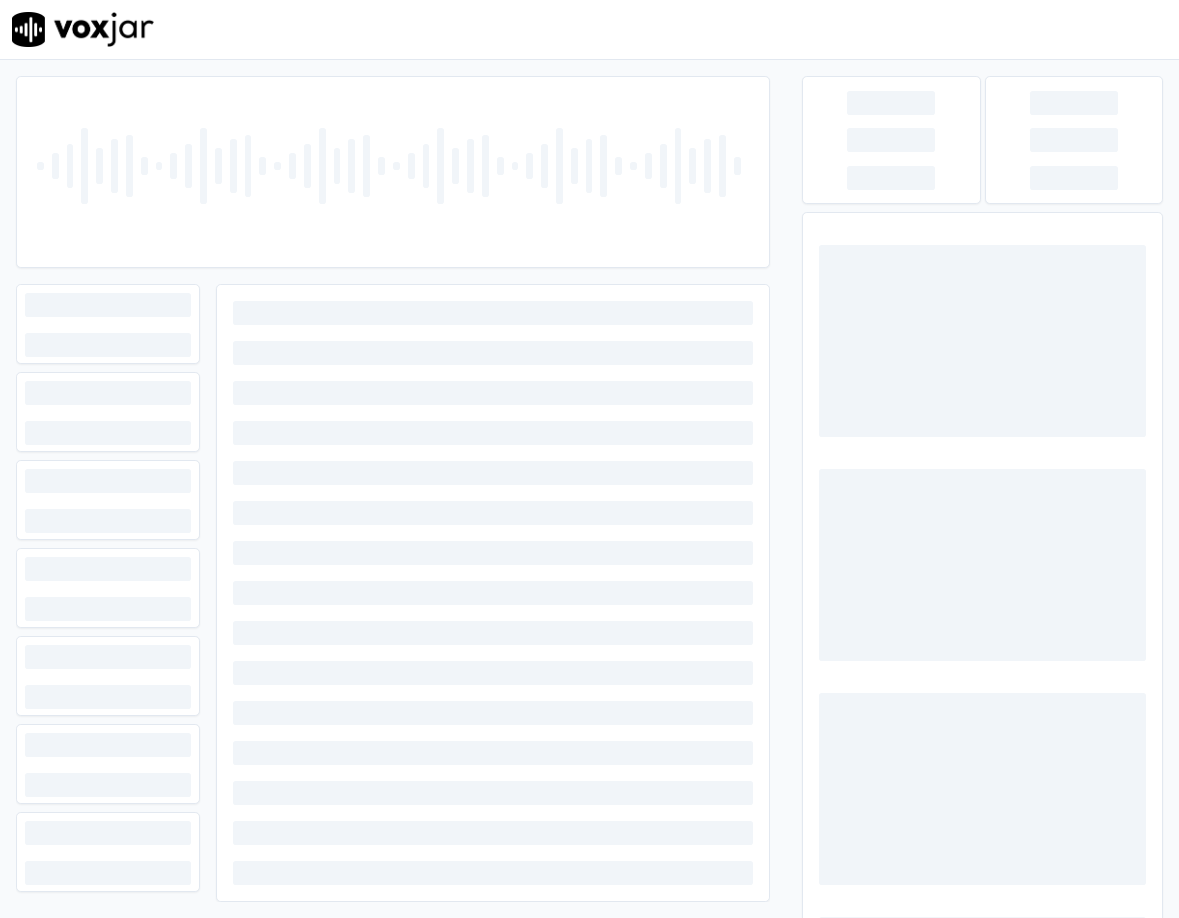 scroll, scrollTop: 0, scrollLeft: 0, axis: both 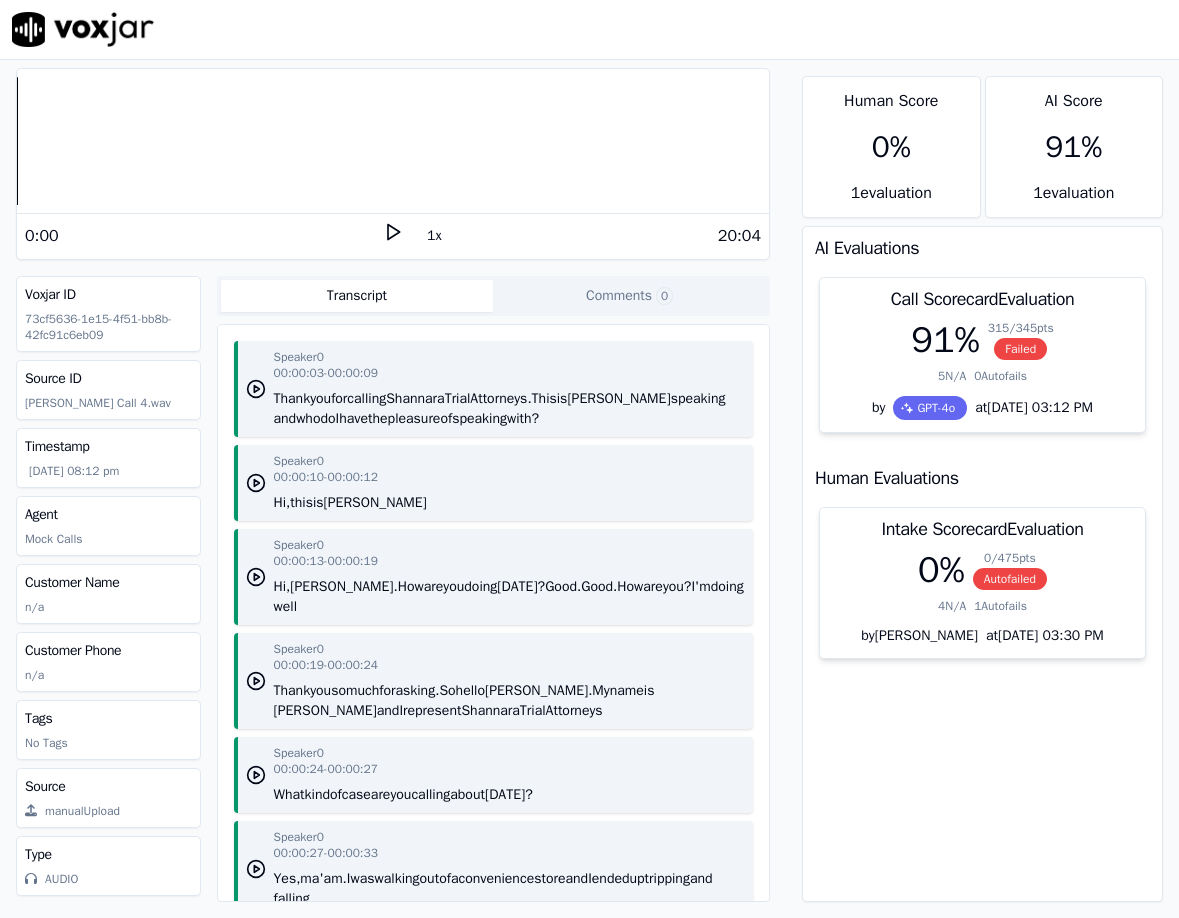 click on "Voxjar ID   73cf5636-1e15-4f51-bb8b-42fc91c6eb09   Source ID   Kelly Mock Call 4.wav   Timestamp
07/01/2025 08:12 pm     Agent
Mock Calls     Customer Name     n/a     Customer Phone     n/a     Tags
No Tags     Source     manualUpload   Type     AUDIO       Transcript   Comments  0     Speaker  0   00:00:03  -  00:00:09    Thank  you  for  calling  Shannara  Trial  Attorneys.  This  is  Kelly  speaking  and  who  do  I  have  the  pleasure  of  speaking  with?     Speaker  0   00:00:10  -  00:00:12    Hi,  this  is  Deandra     Speaker  0   00:00:13  -  00:00:19    Hi,  Deandra.  How  are  you  doing  today?  Good.  Good.  How  are  you?  I'm  doing  well     Speaker  0   00:00:19  -  00:00:24    Thank  you  so  much  for  asking.  So  hello  Deandra.  My  name  is  Kelly  and  I  represent  Shannara  Trial  Attorneys     Speaker  0   00:00:24  -  00:00:27    What  kind  of  case  are  you  calling  about  today?     Speaker  0   00:00:27  -  00:00:33    Yes,  ma 'am.  I  was  walking  a" at bounding box center [393, 589] 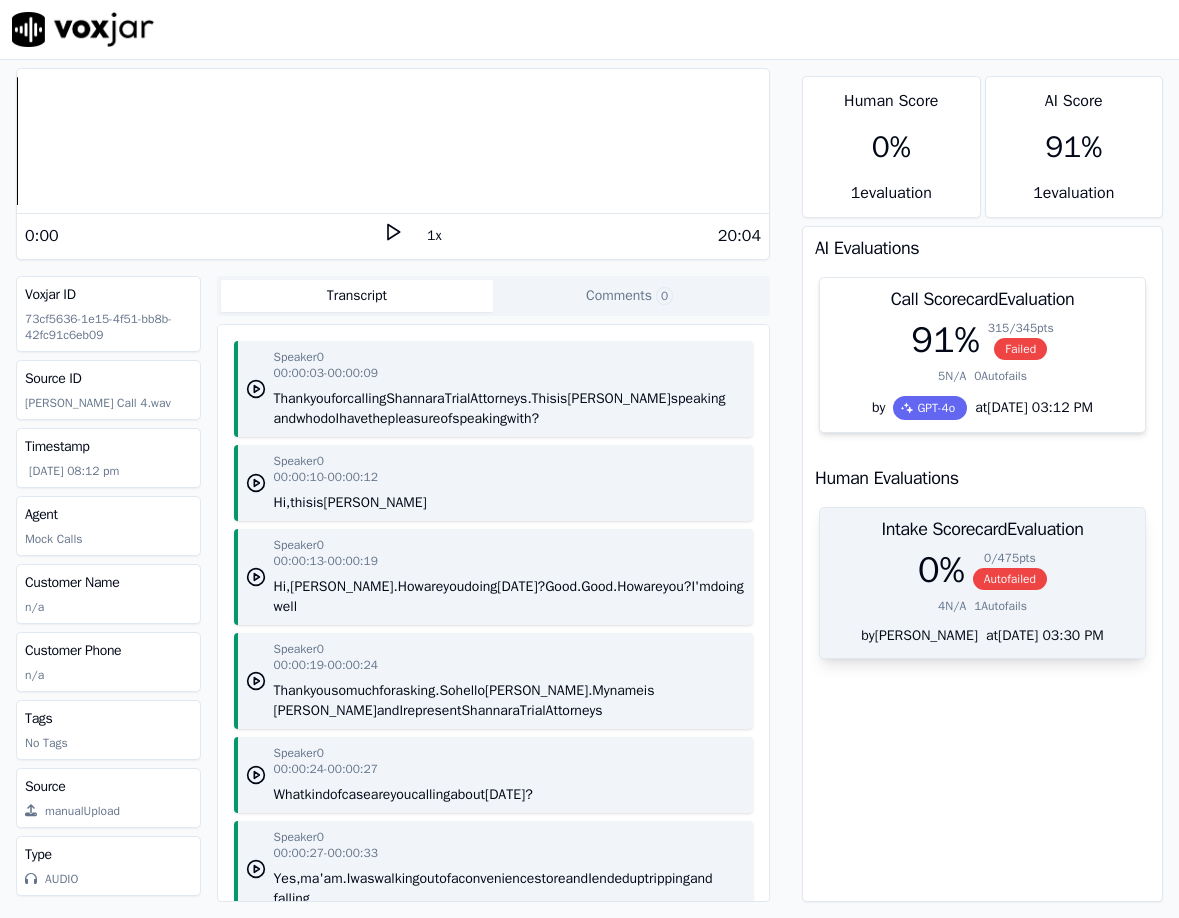 click on "Intake Scorecard  Evaluation" at bounding box center [982, 529] 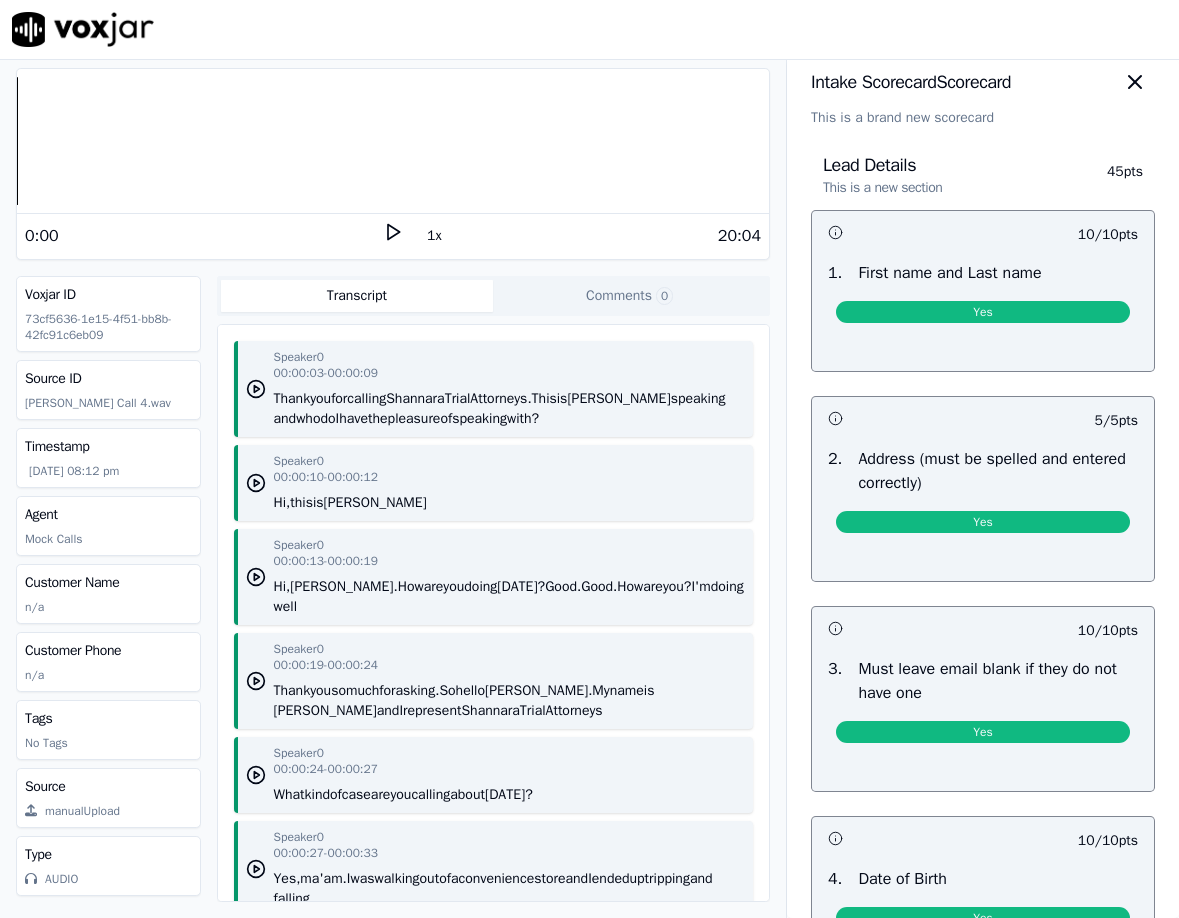 scroll, scrollTop: 0, scrollLeft: 0, axis: both 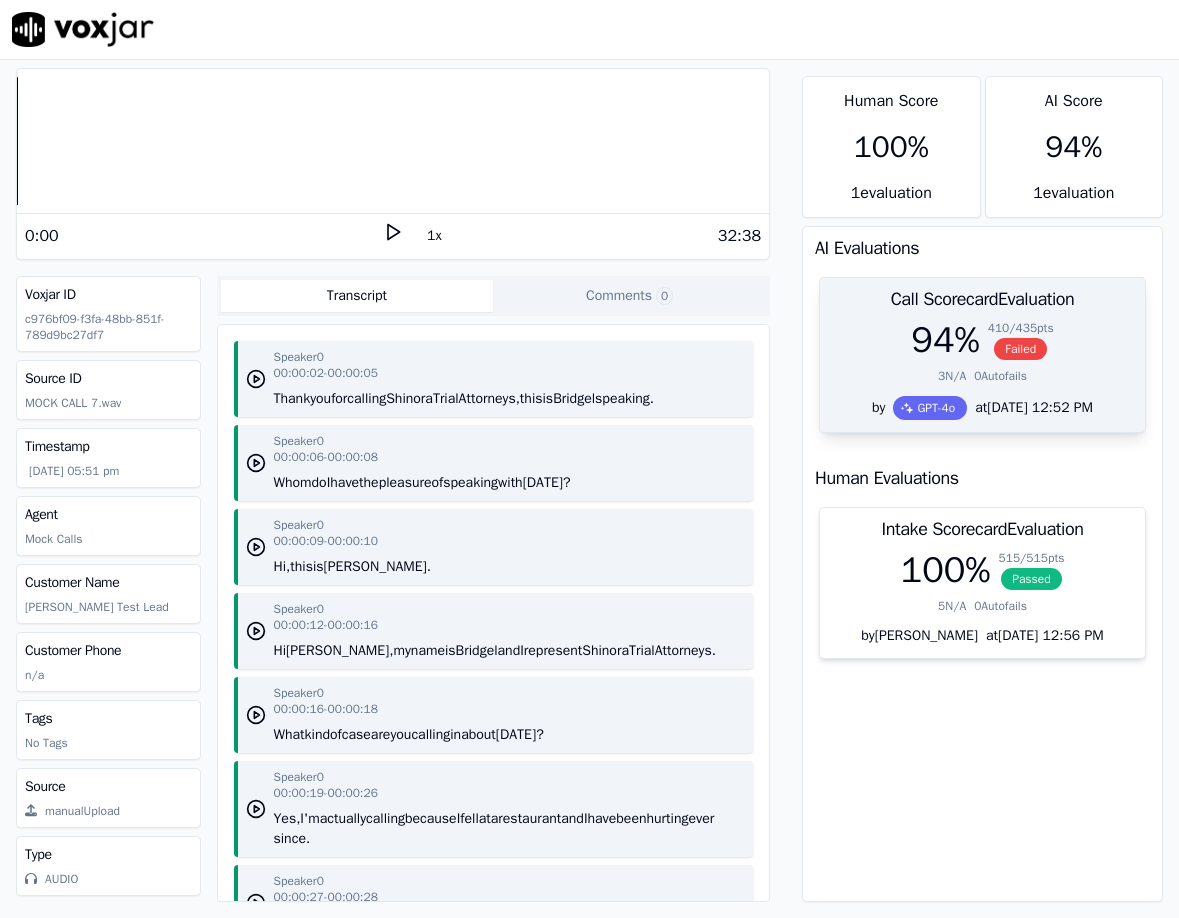 click on "0  Autofails" at bounding box center (1000, 376) 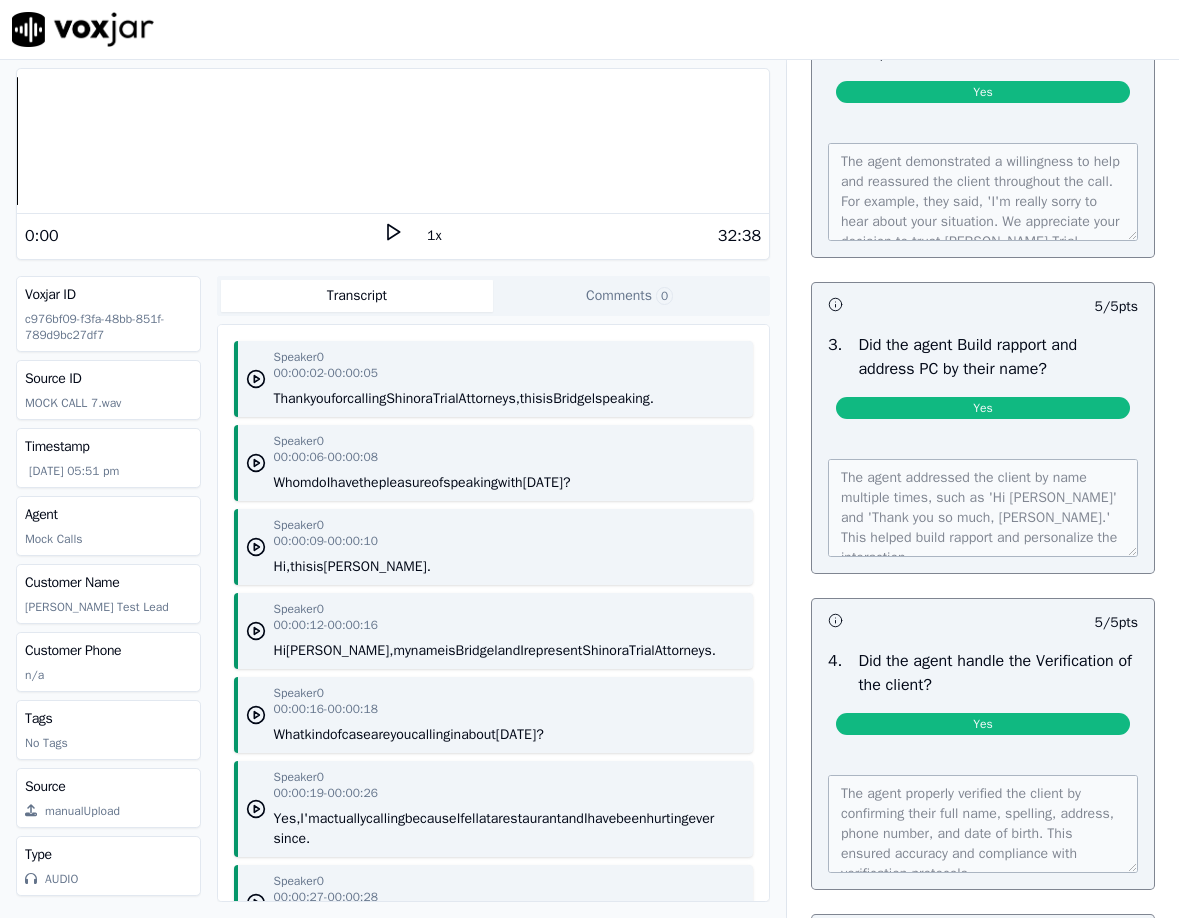 scroll, scrollTop: 0, scrollLeft: 0, axis: both 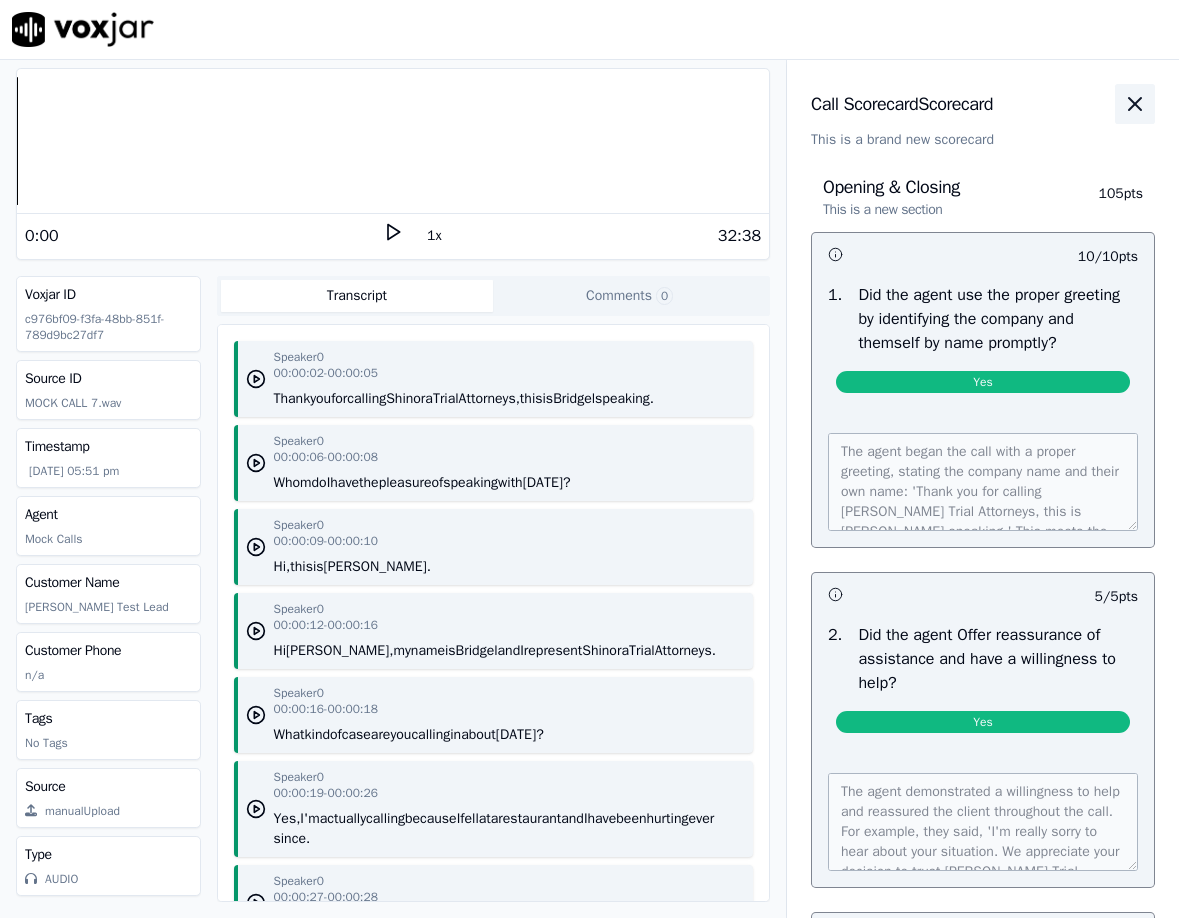 click 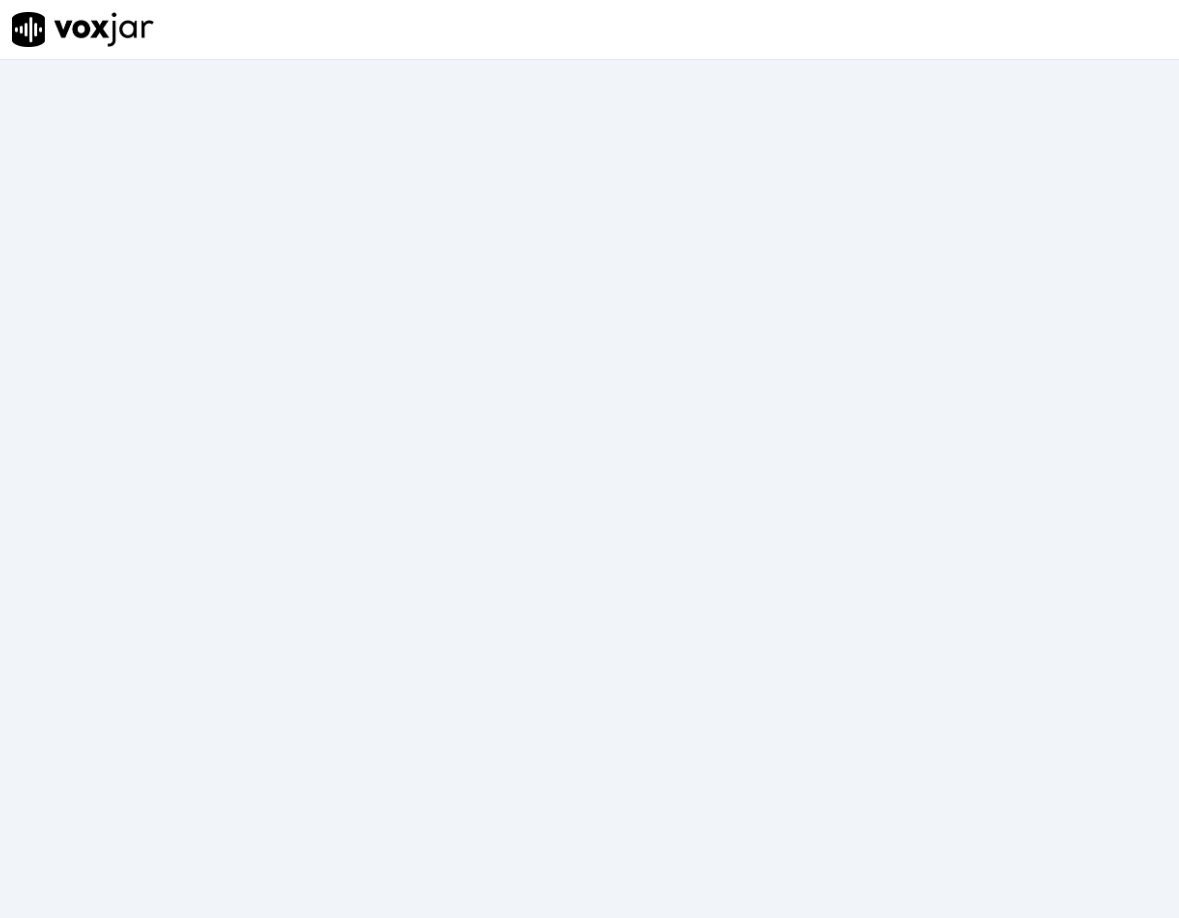 scroll, scrollTop: 0, scrollLeft: 0, axis: both 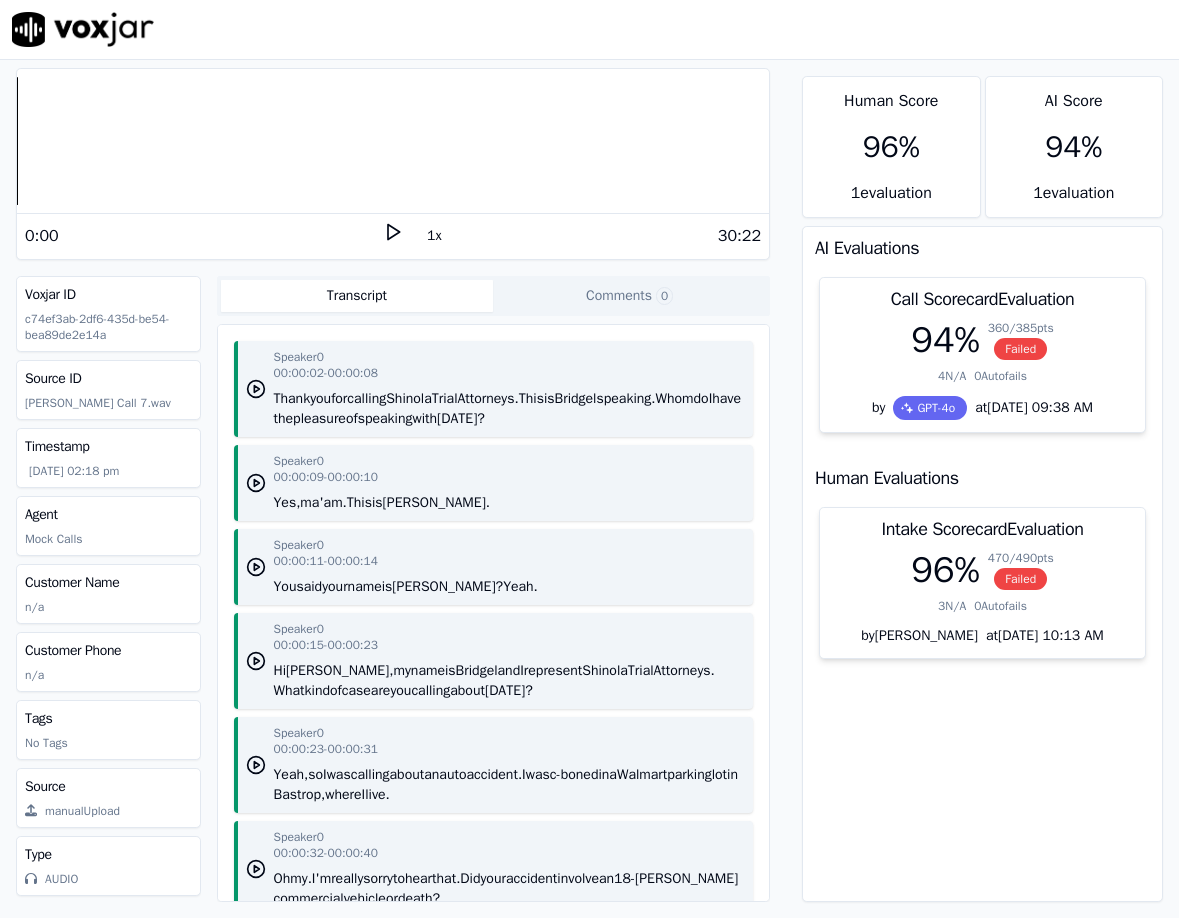 click on "Human Evaluations" at bounding box center (982, 478) 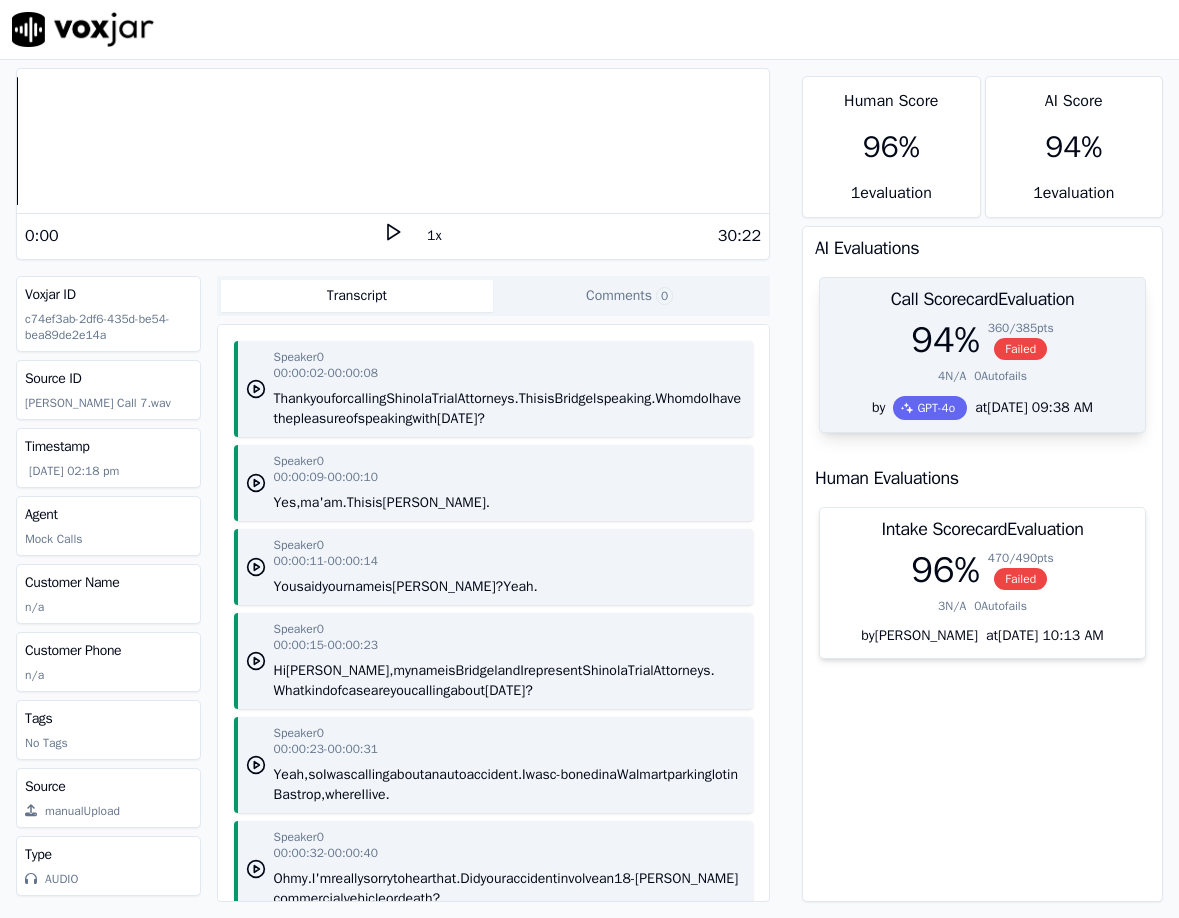 click on "94 %" at bounding box center [945, 340] 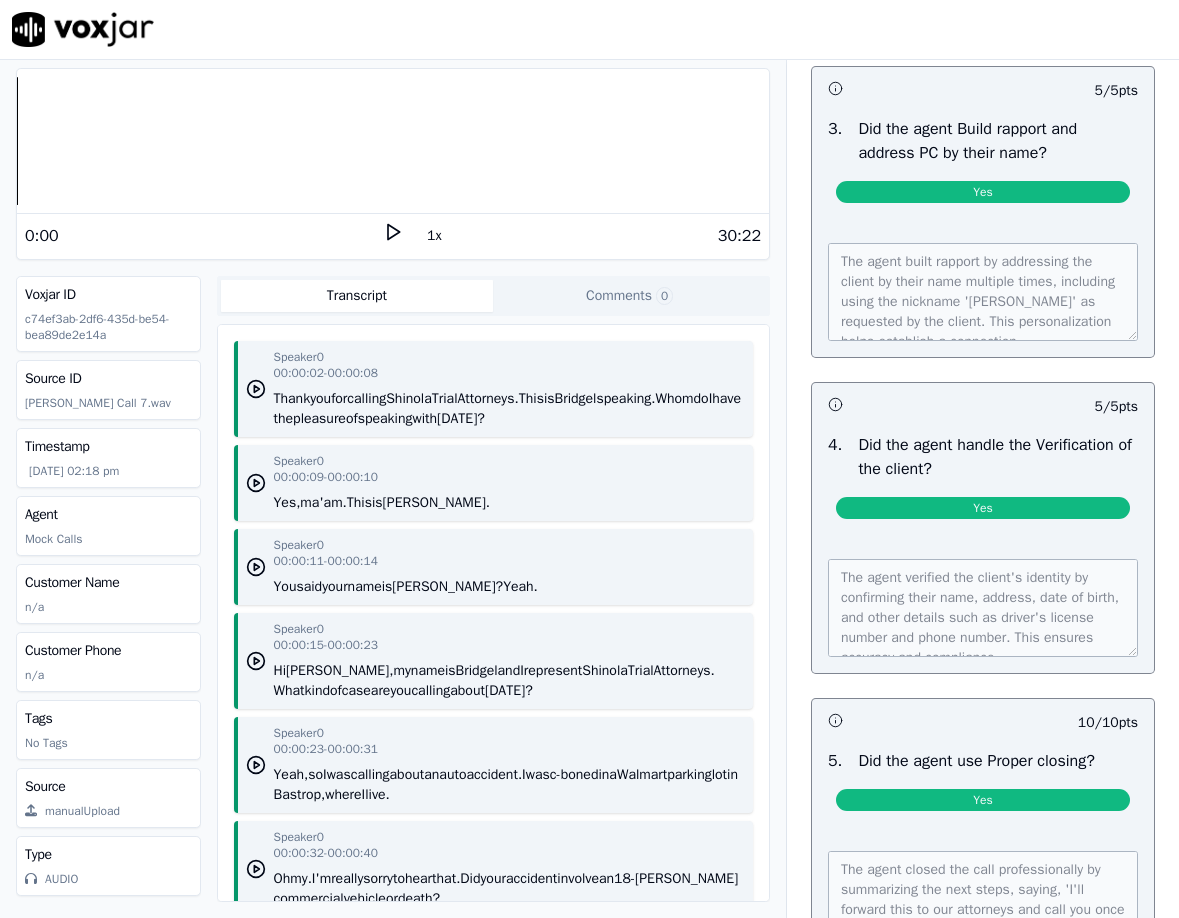 scroll, scrollTop: 1134, scrollLeft: 0, axis: vertical 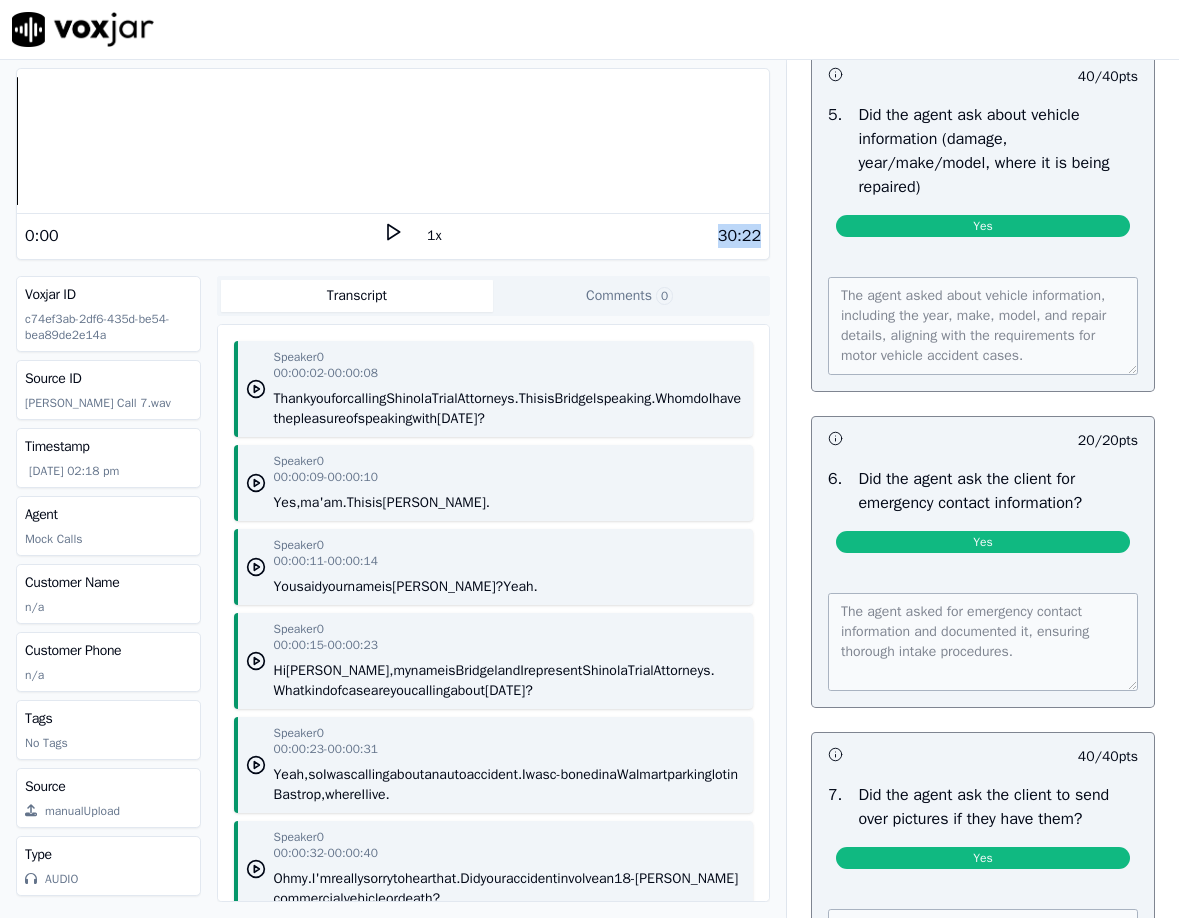 drag, startPoint x: 723, startPoint y: 235, endPoint x: 760, endPoint y: 236, distance: 37.01351 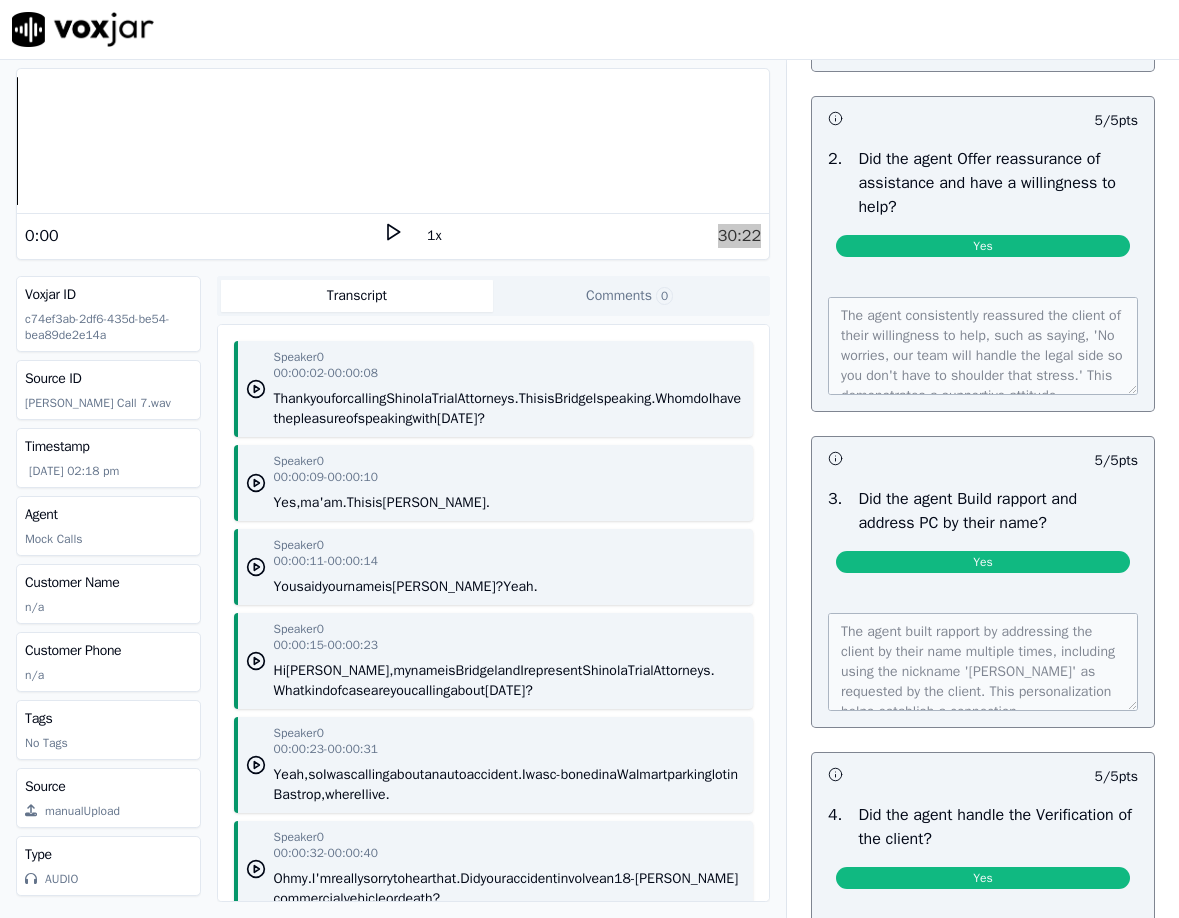 scroll, scrollTop: 0, scrollLeft: 0, axis: both 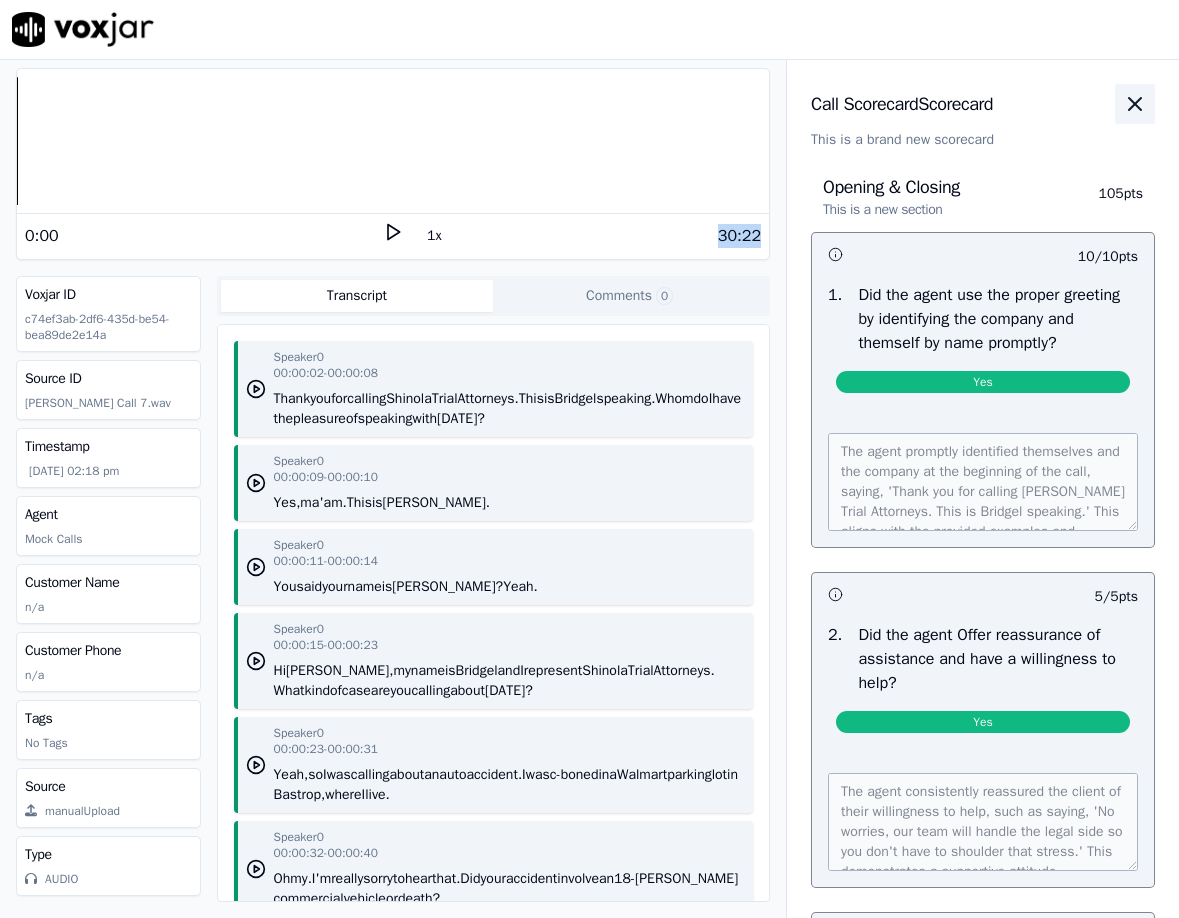 click 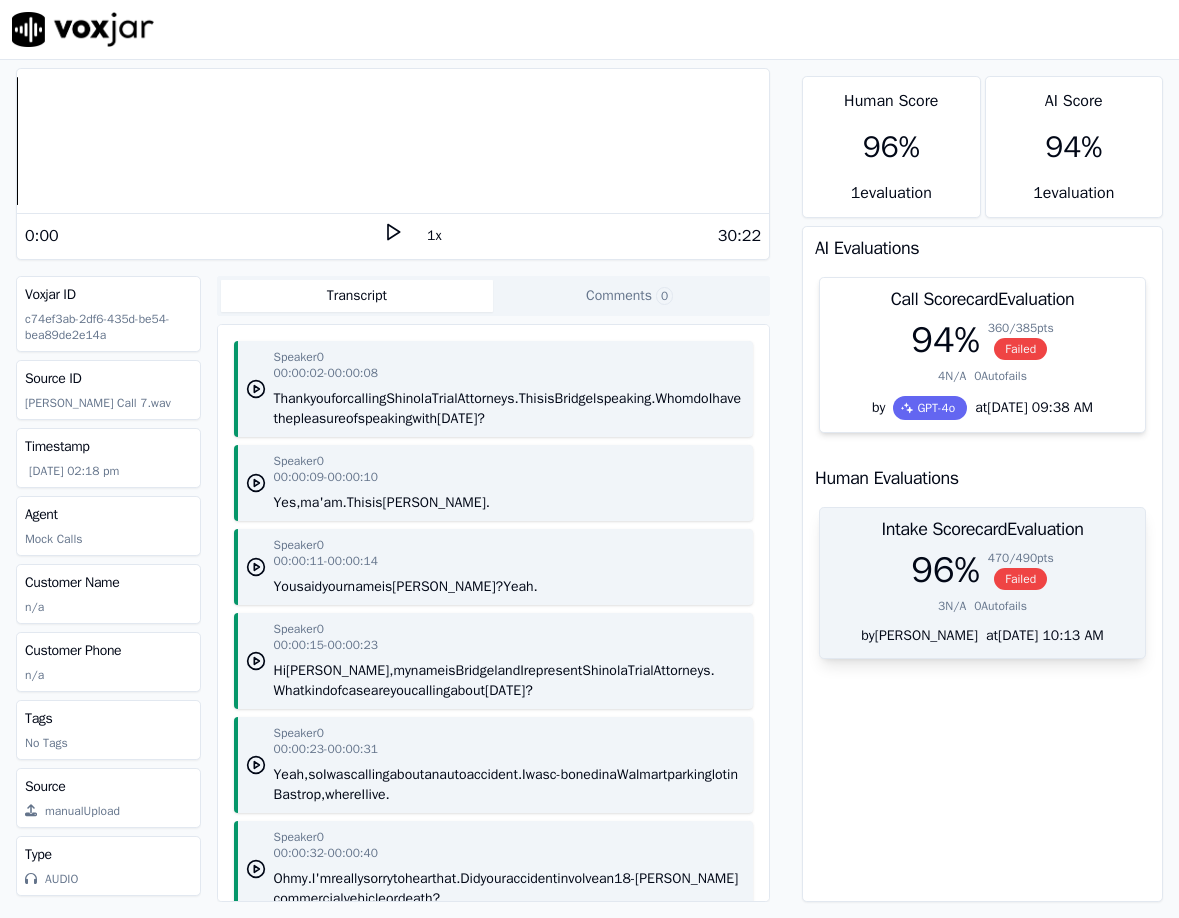 click on "470 / 490  pts   Failed" at bounding box center [1021, 570] 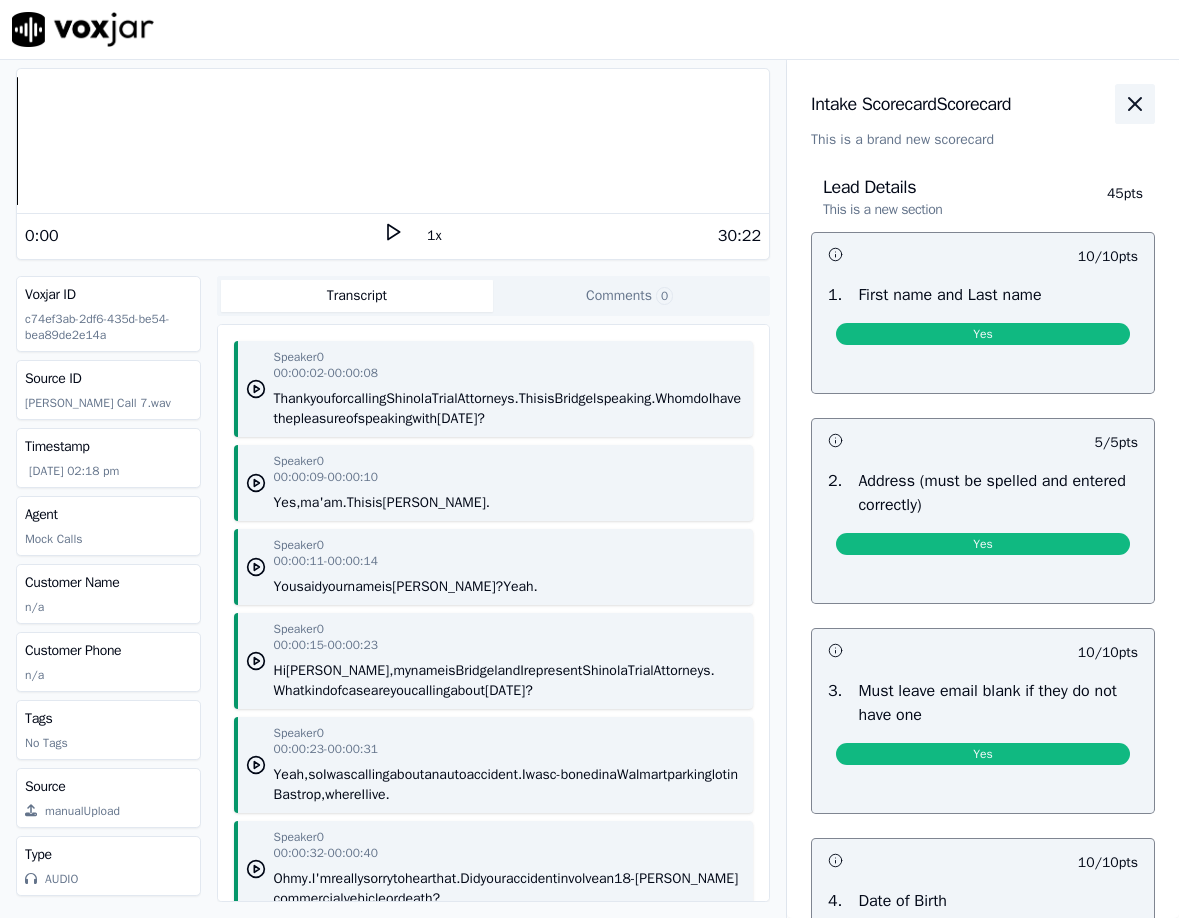 click 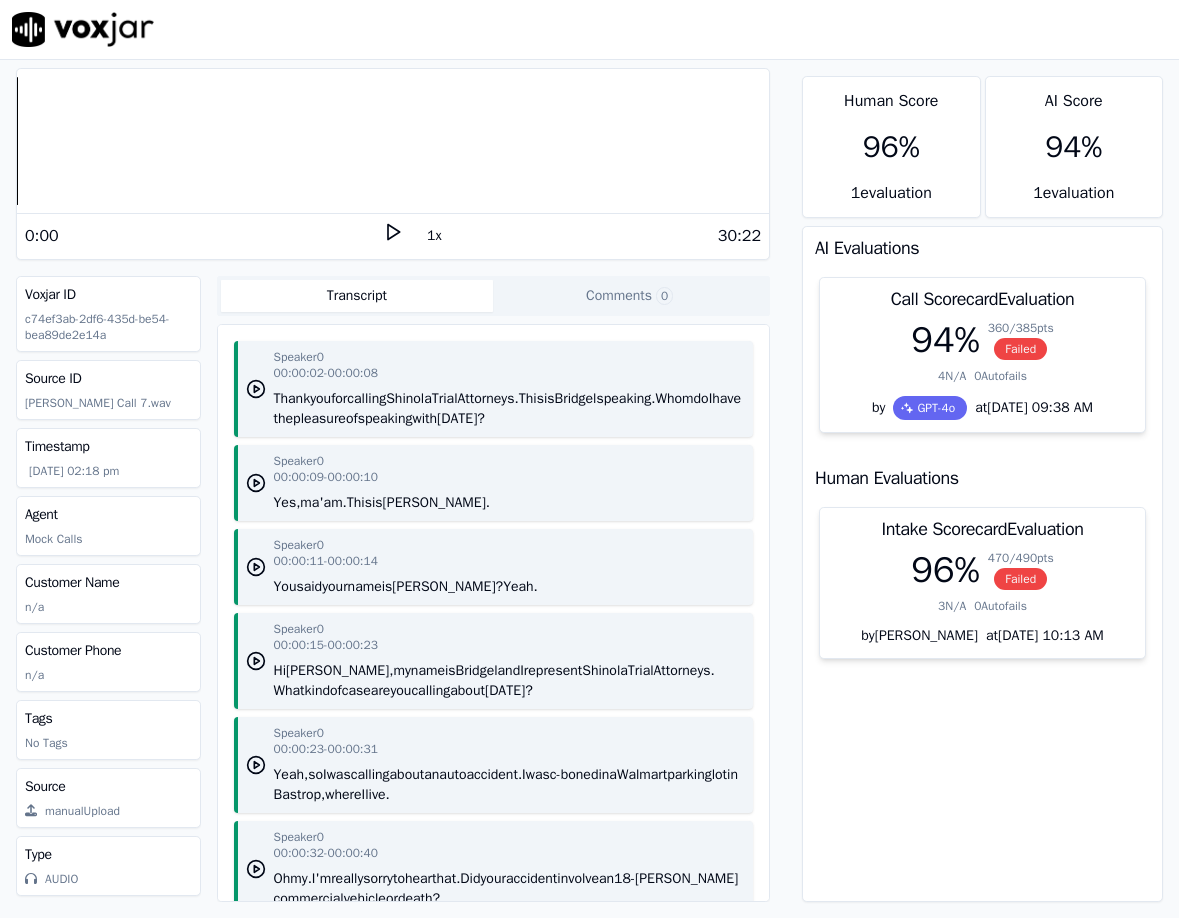drag, startPoint x: 1053, startPoint y: 585, endPoint x: 1053, endPoint y: 498, distance: 87 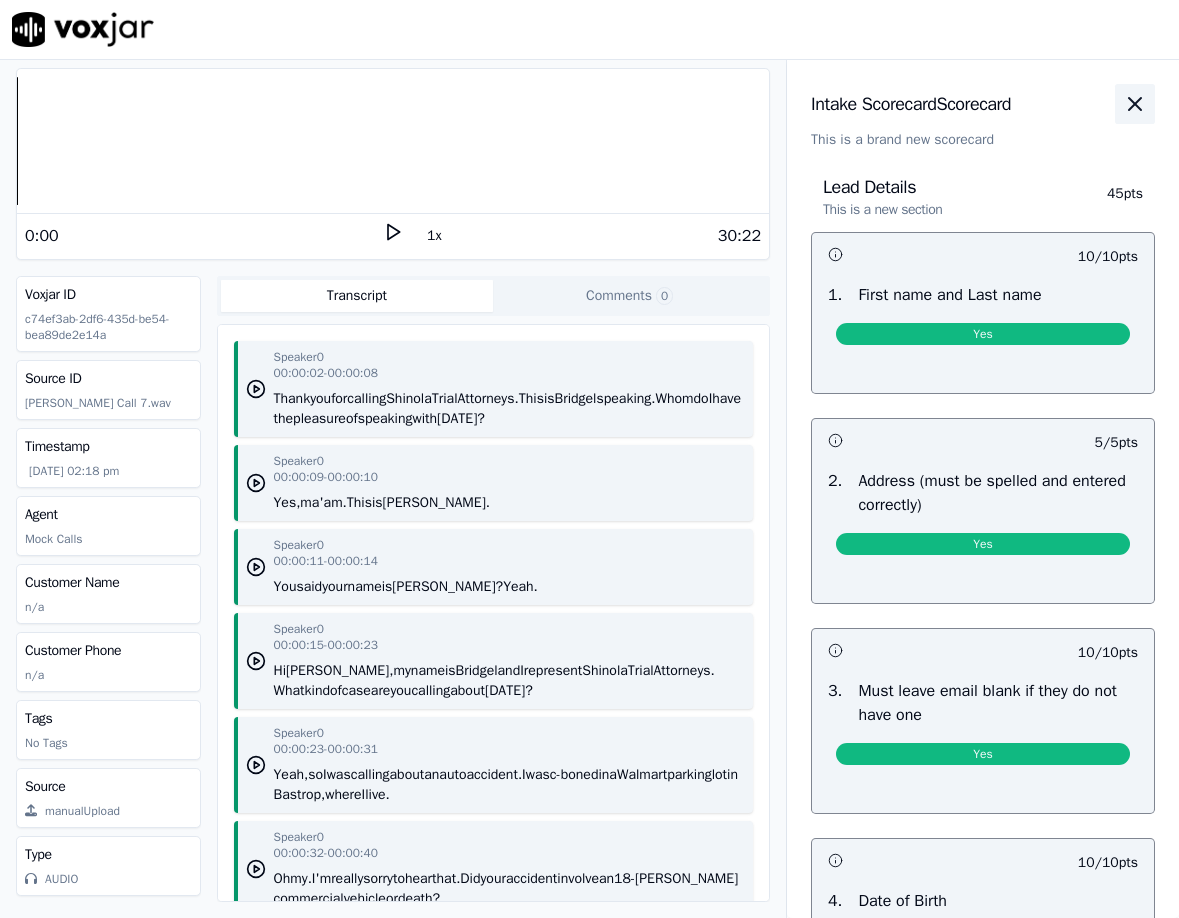 click 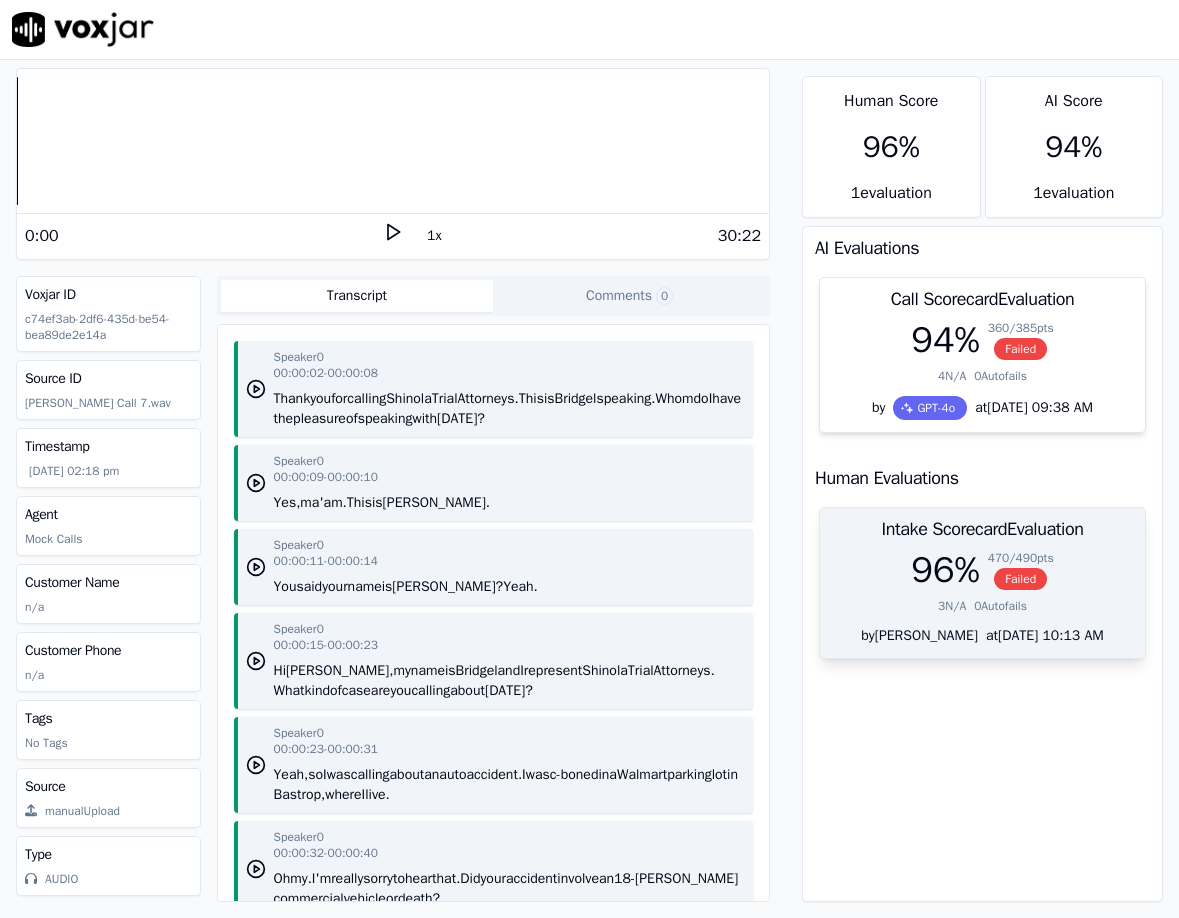 click on "96 %   470 / 490  pts   Failed" at bounding box center (982, 570) 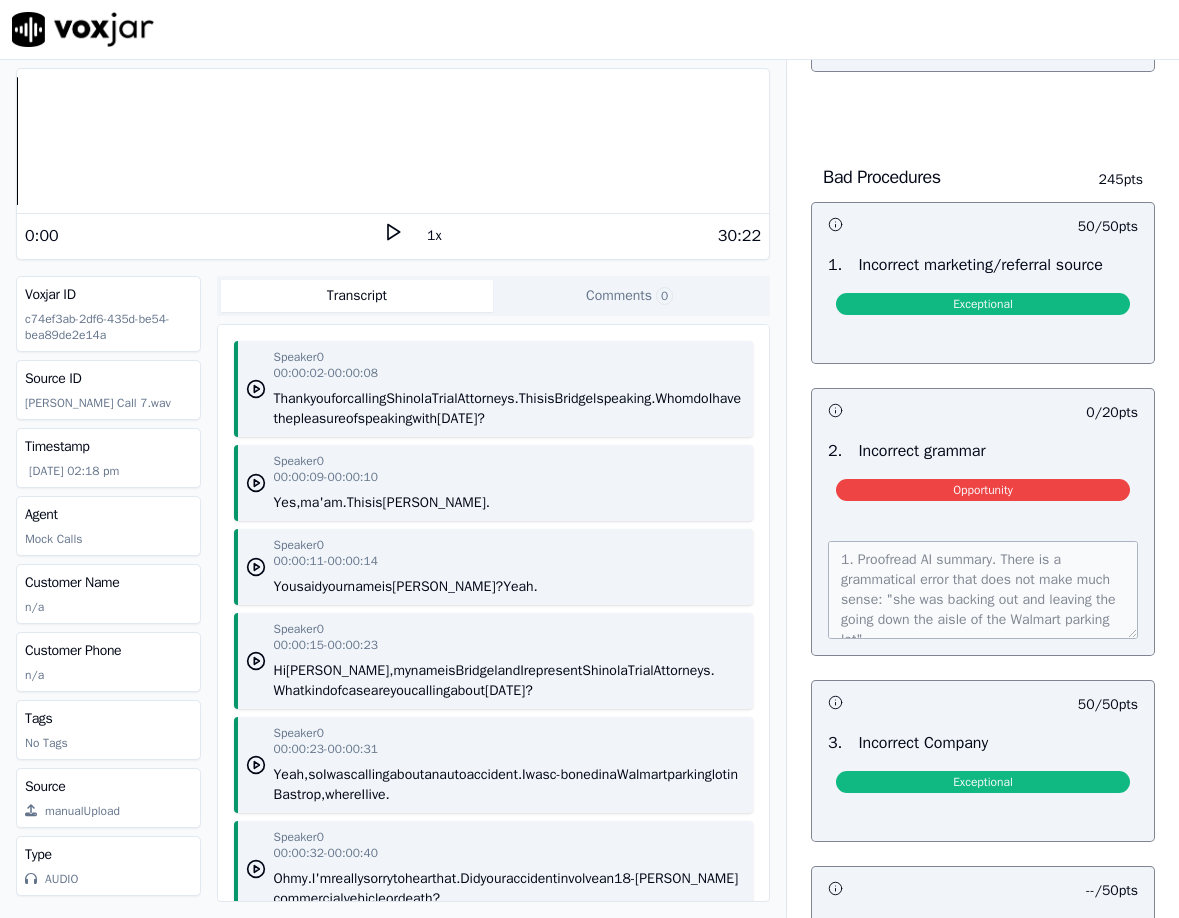 scroll, scrollTop: 4664, scrollLeft: 0, axis: vertical 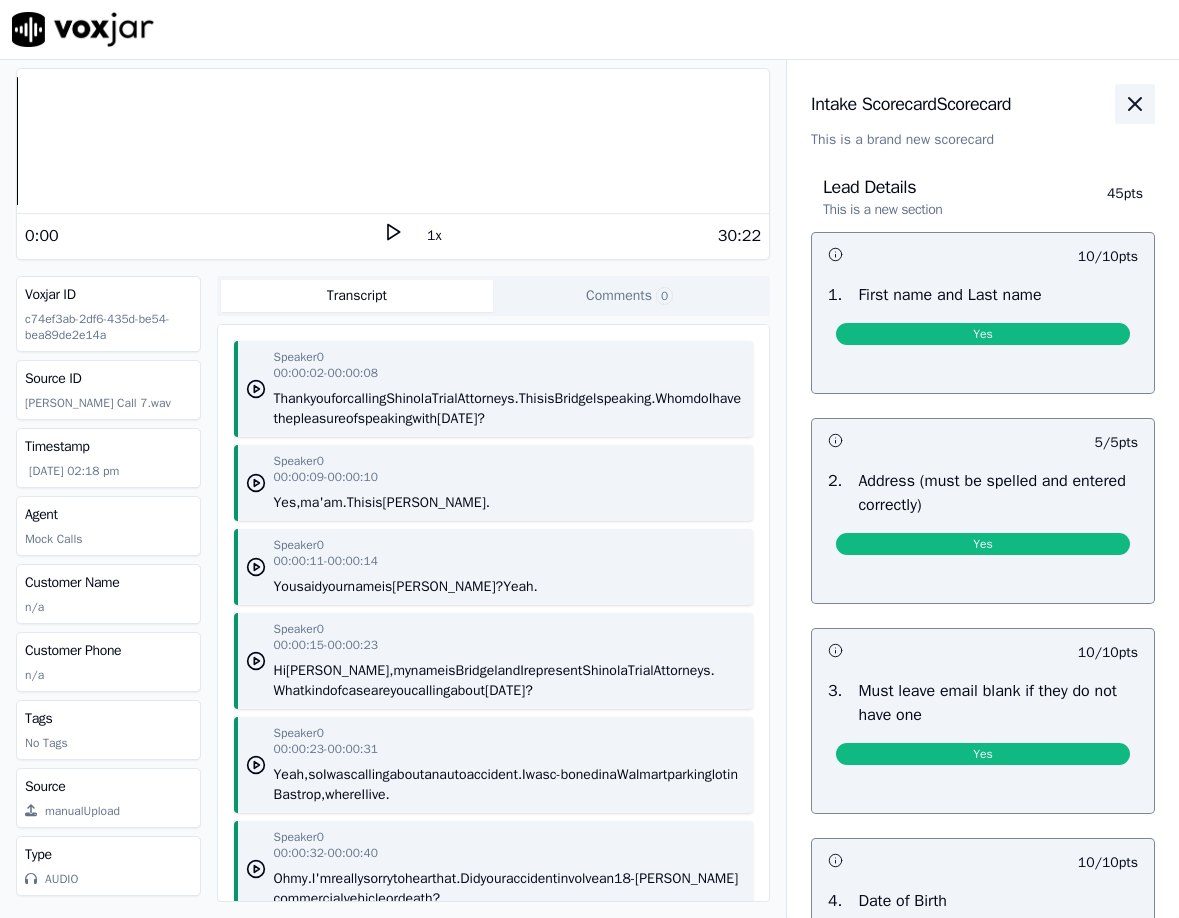 click 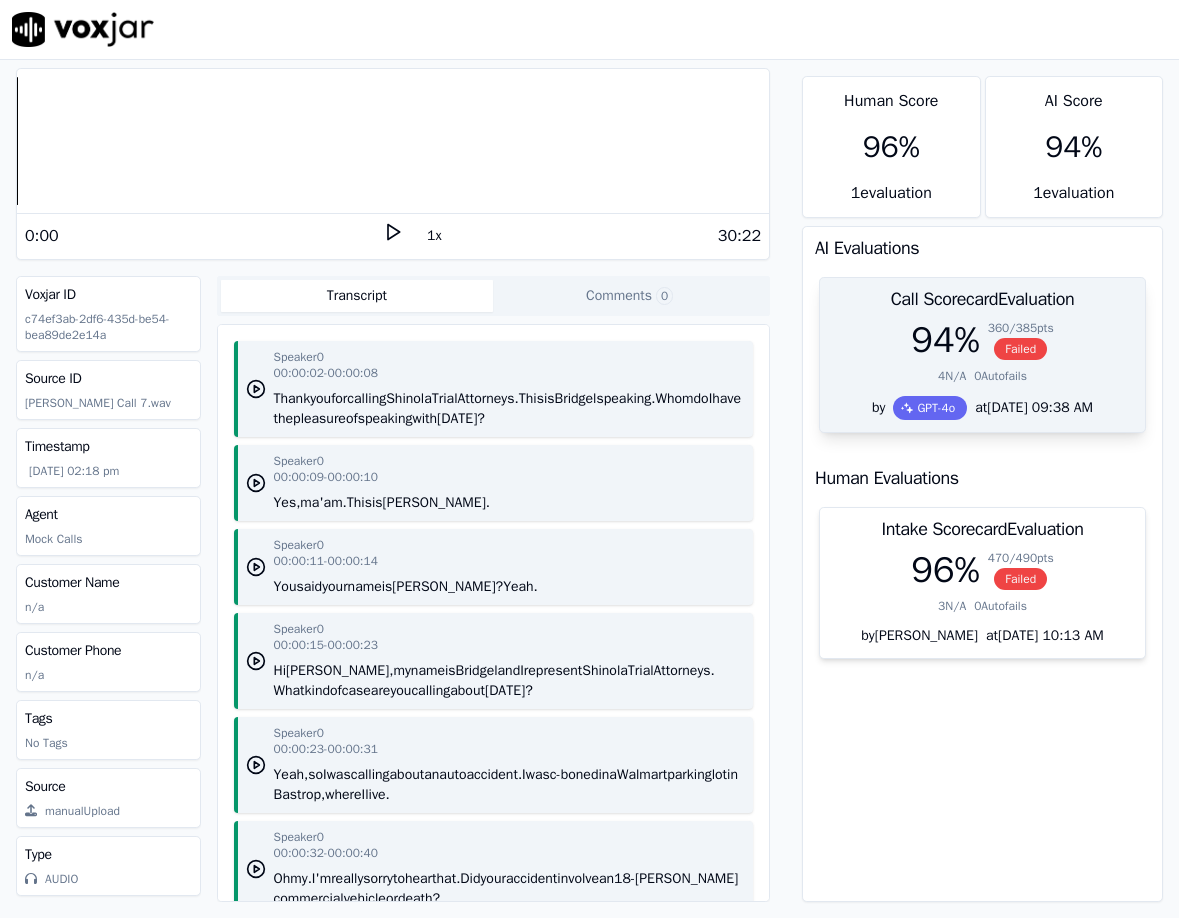 click on "94 %" at bounding box center [945, 340] 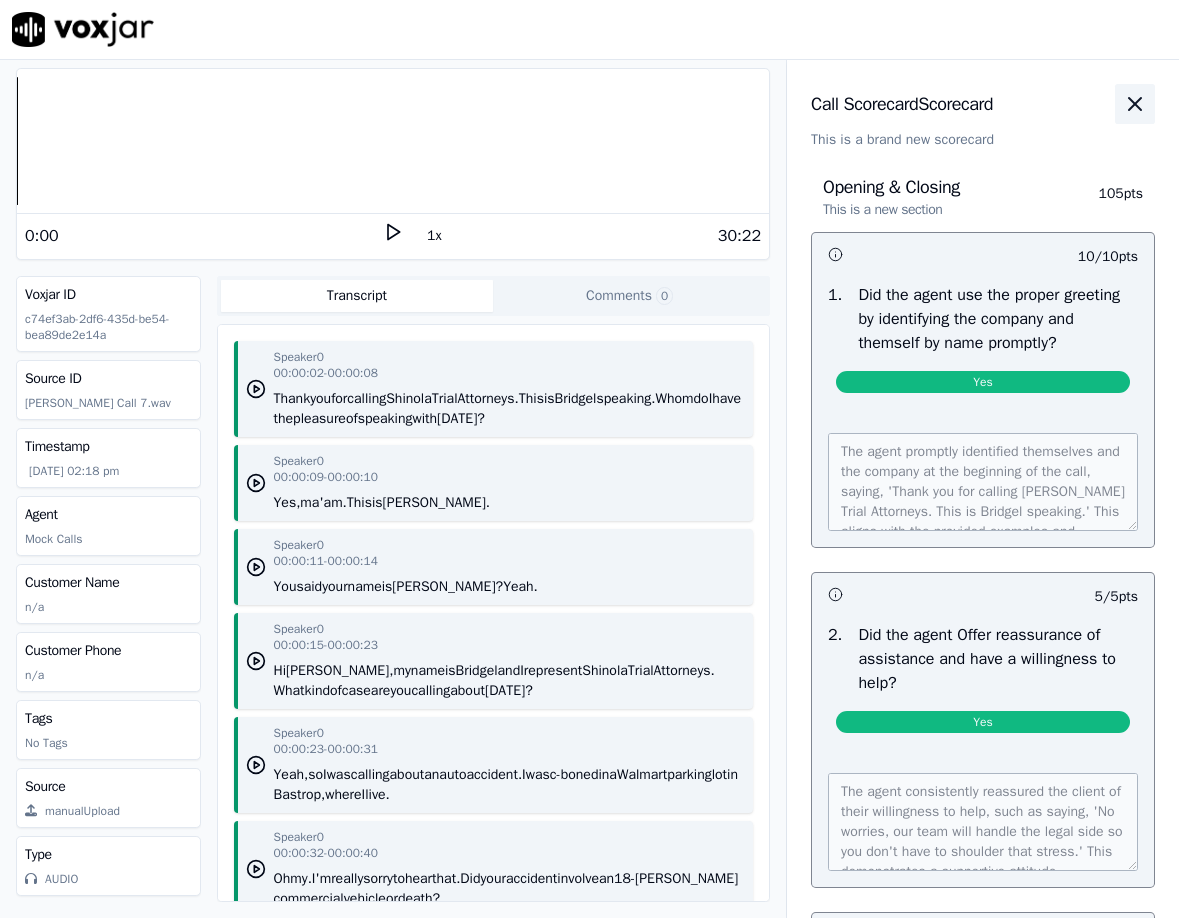 click 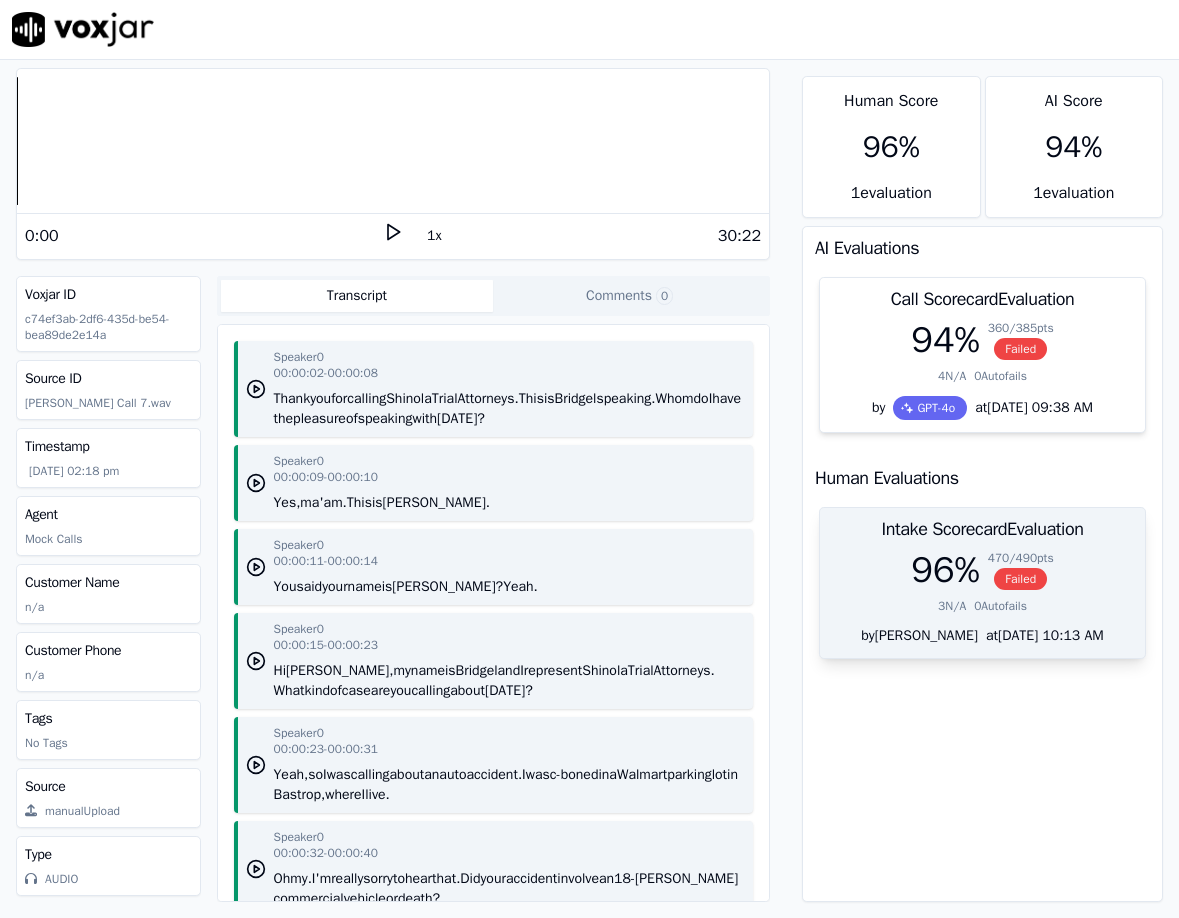 click on "96 %" at bounding box center (945, 570) 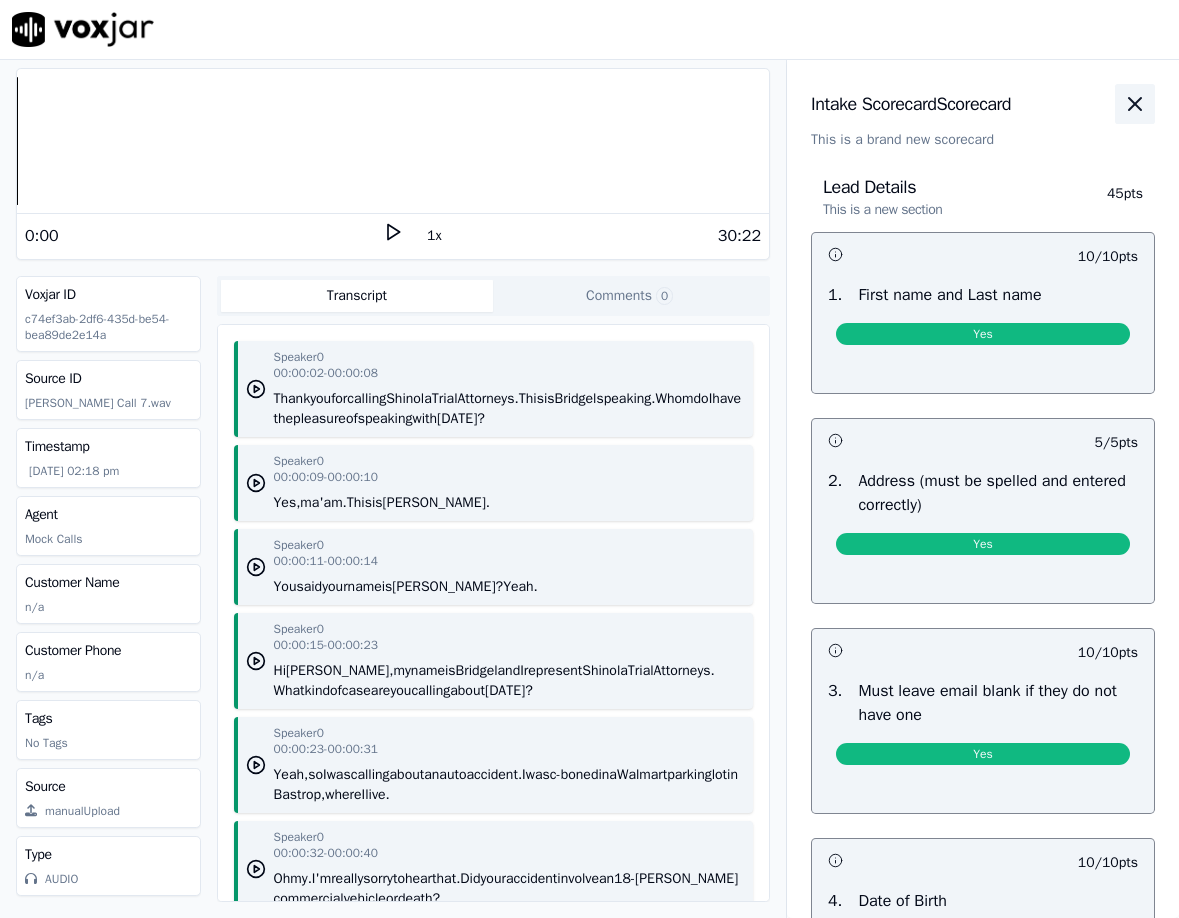 click 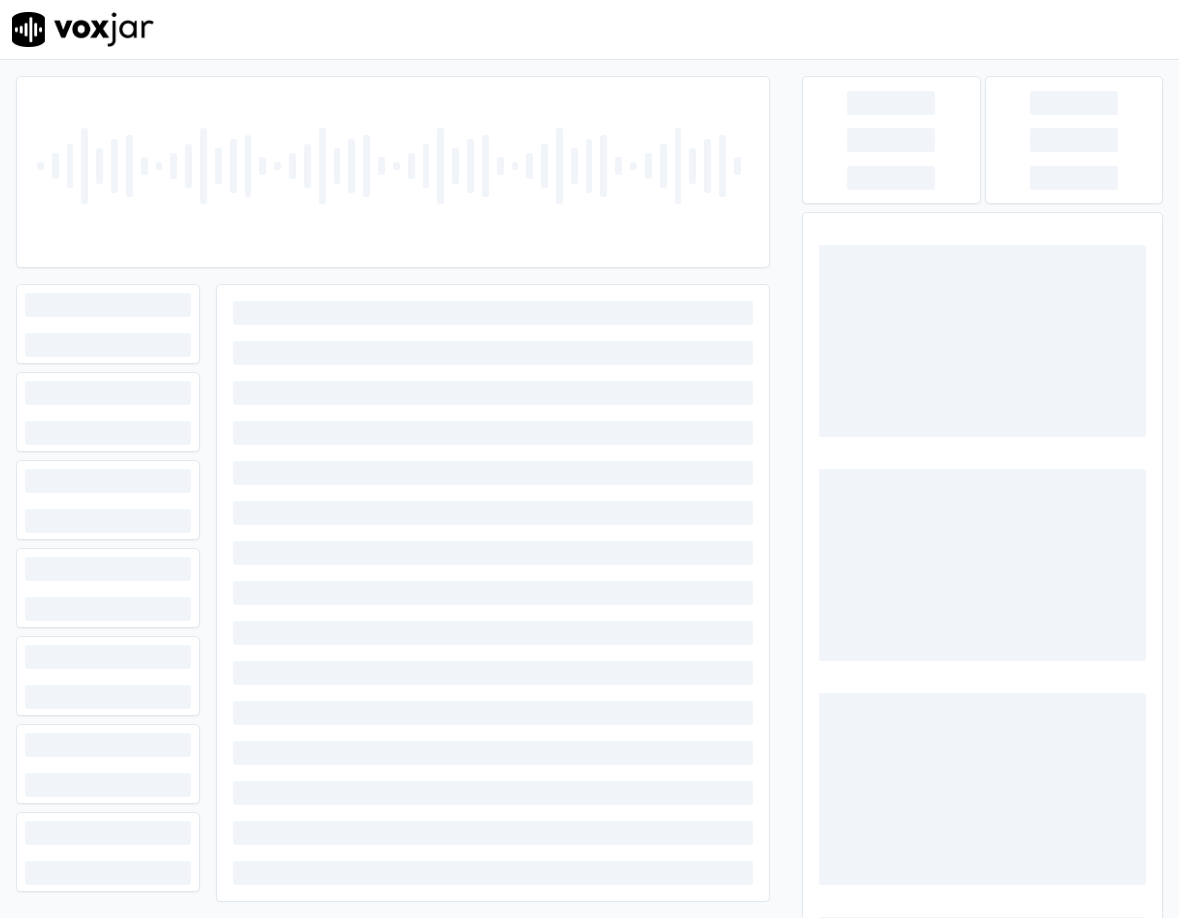 scroll, scrollTop: 0, scrollLeft: 0, axis: both 